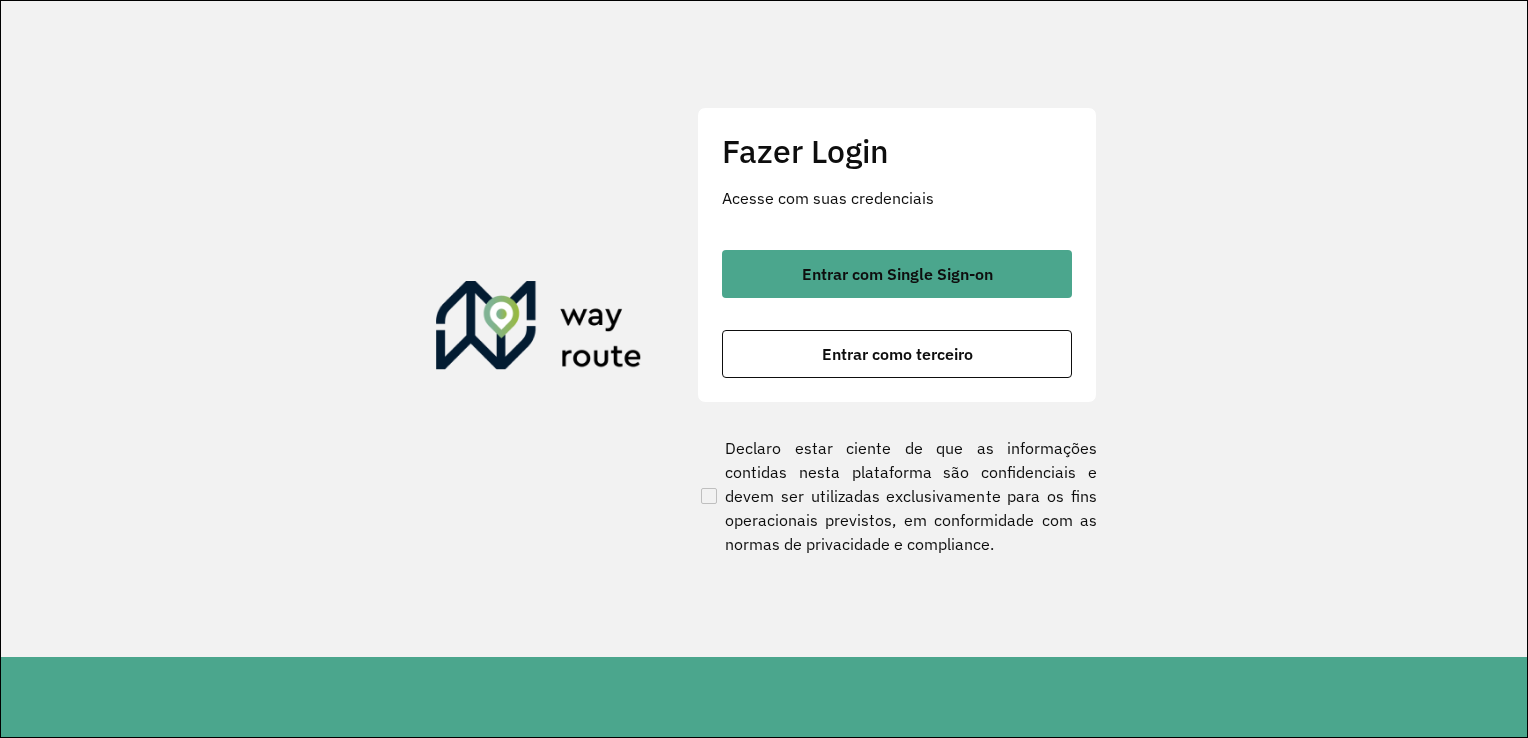 scroll, scrollTop: 0, scrollLeft: 0, axis: both 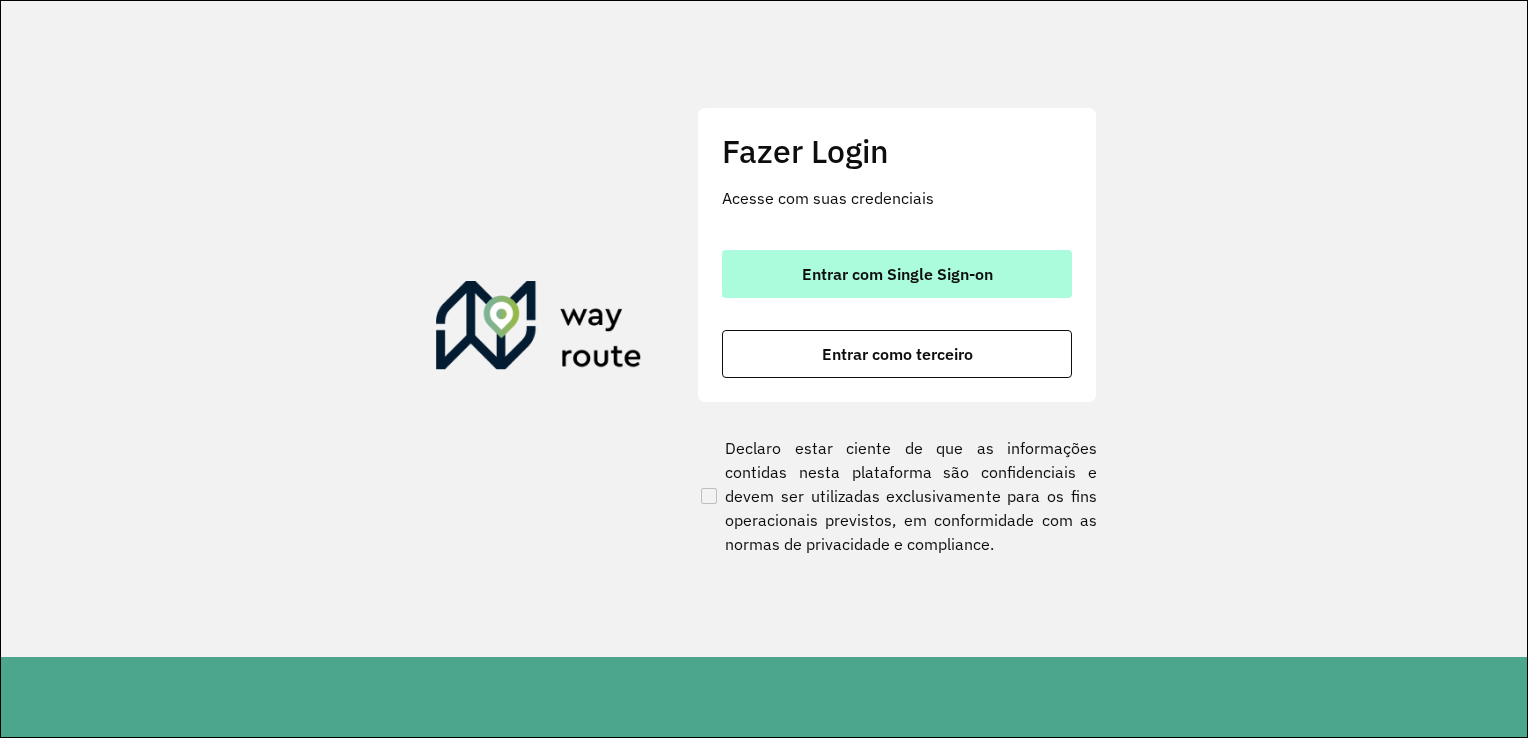 click on "Entrar com Single Sign-on" at bounding box center [897, 274] 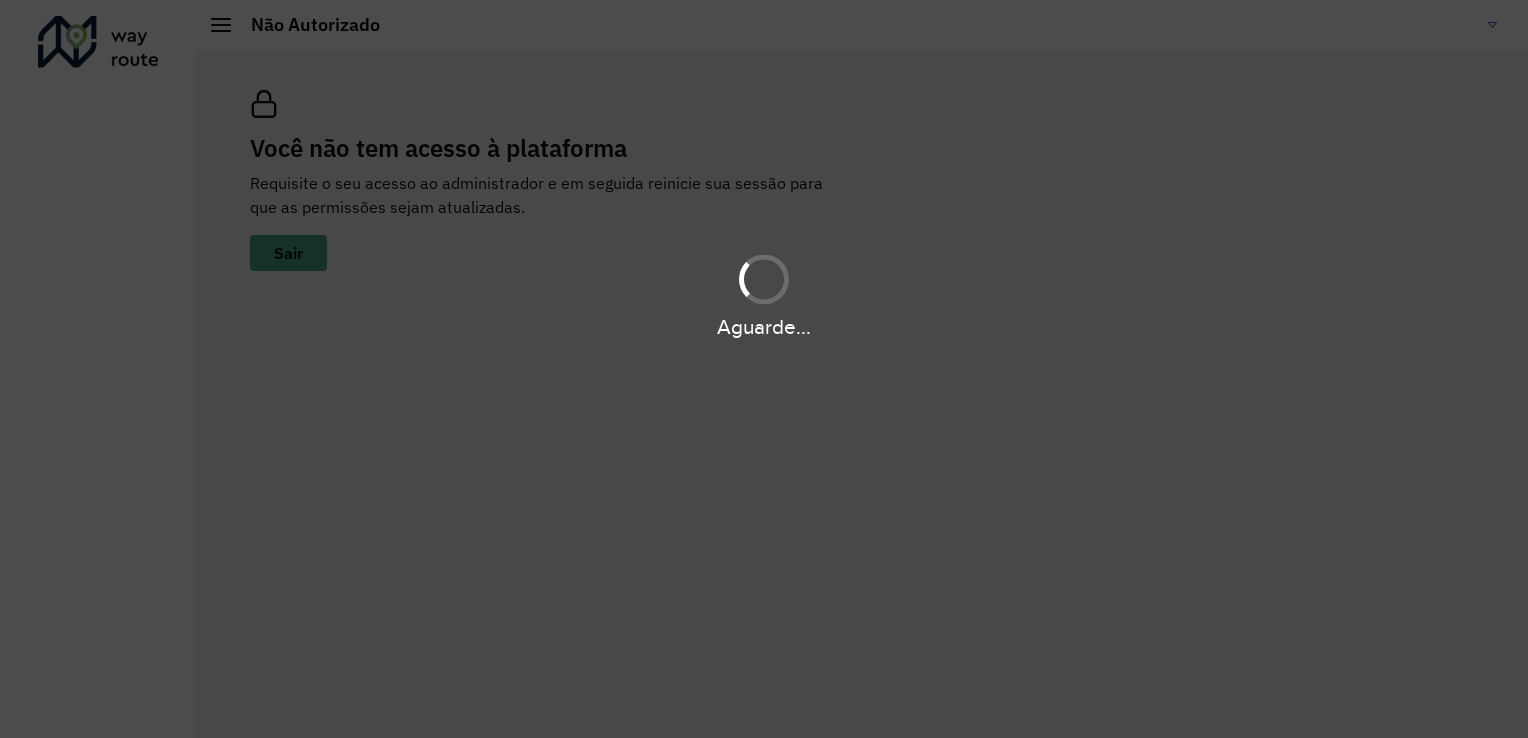 scroll, scrollTop: 0, scrollLeft: 0, axis: both 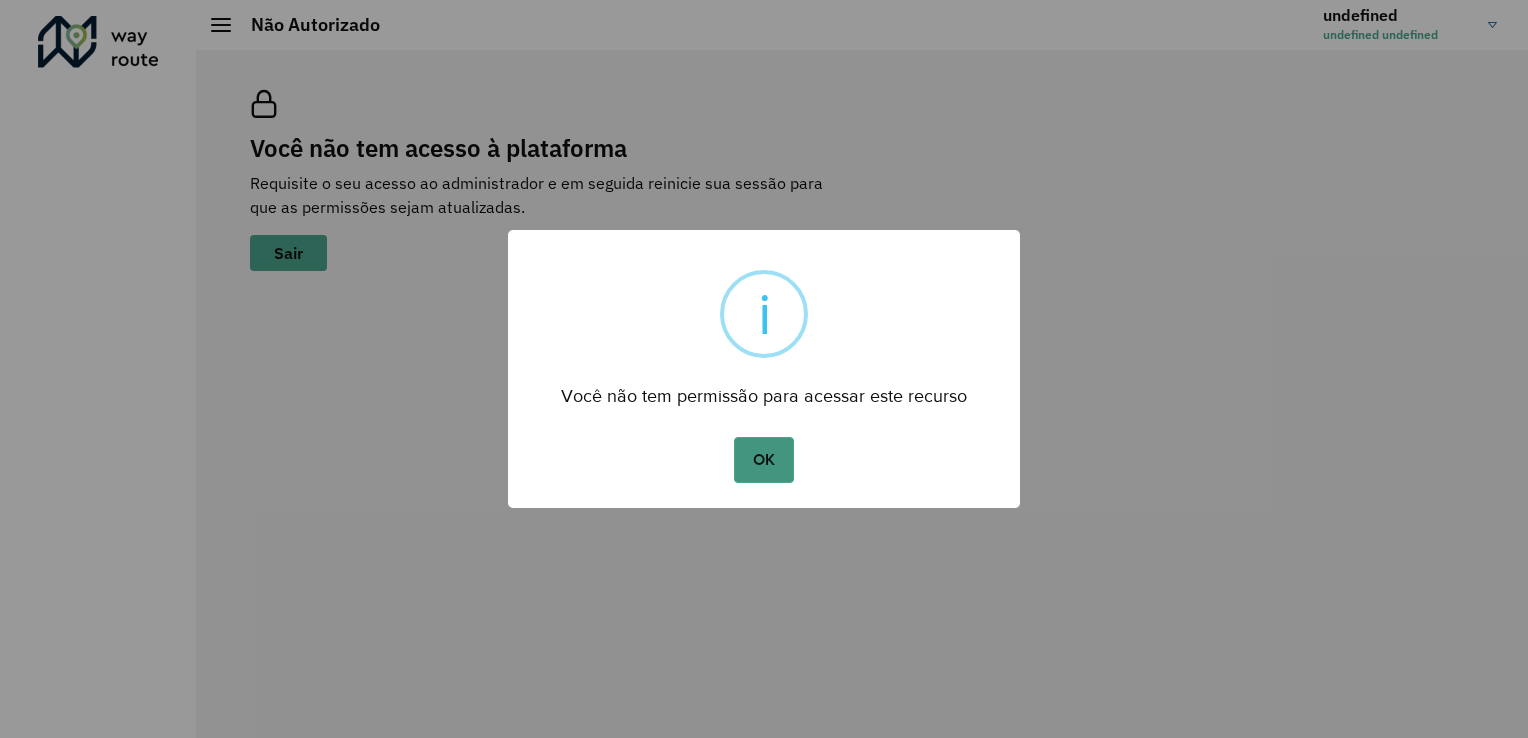 click on "OK" at bounding box center (763, 460) 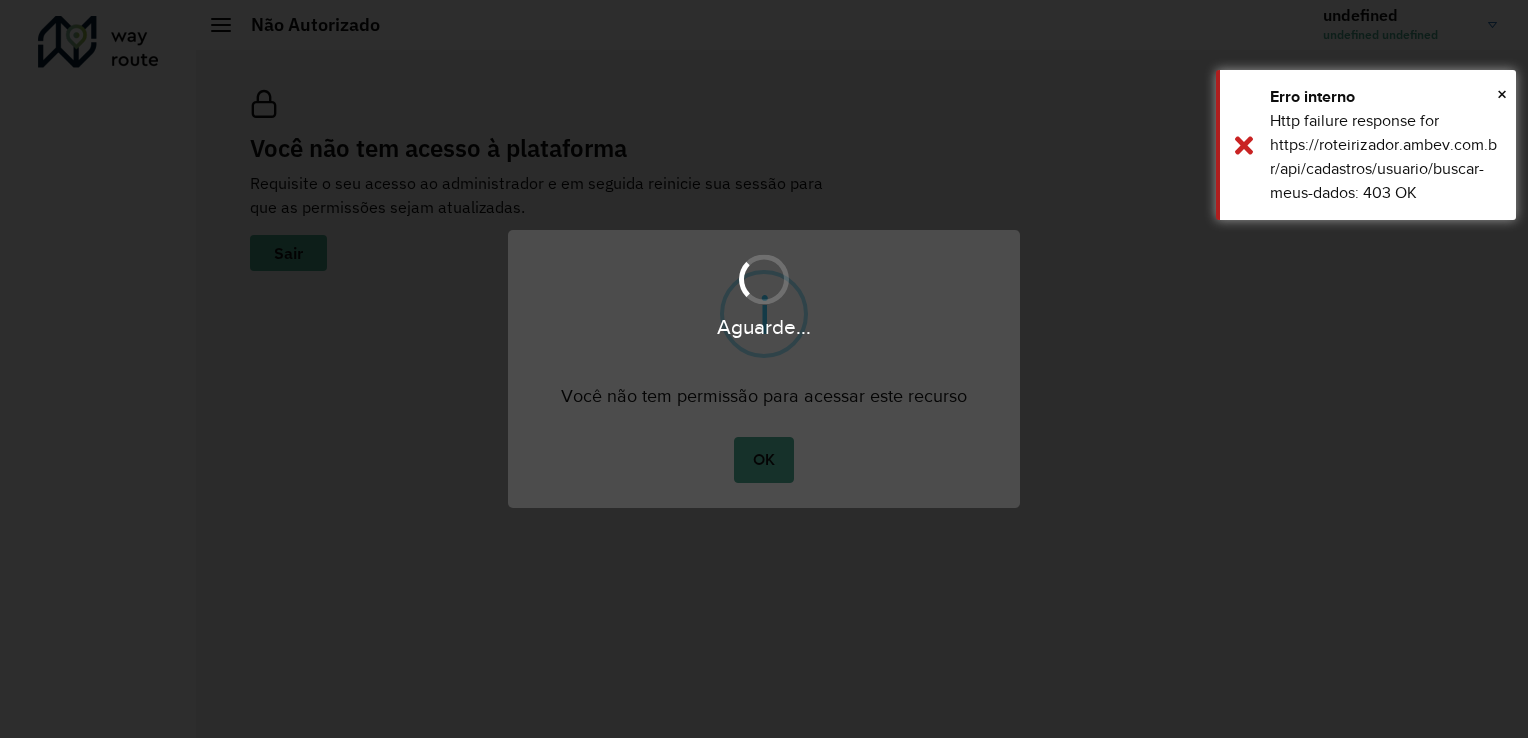 scroll, scrollTop: 0, scrollLeft: 0, axis: both 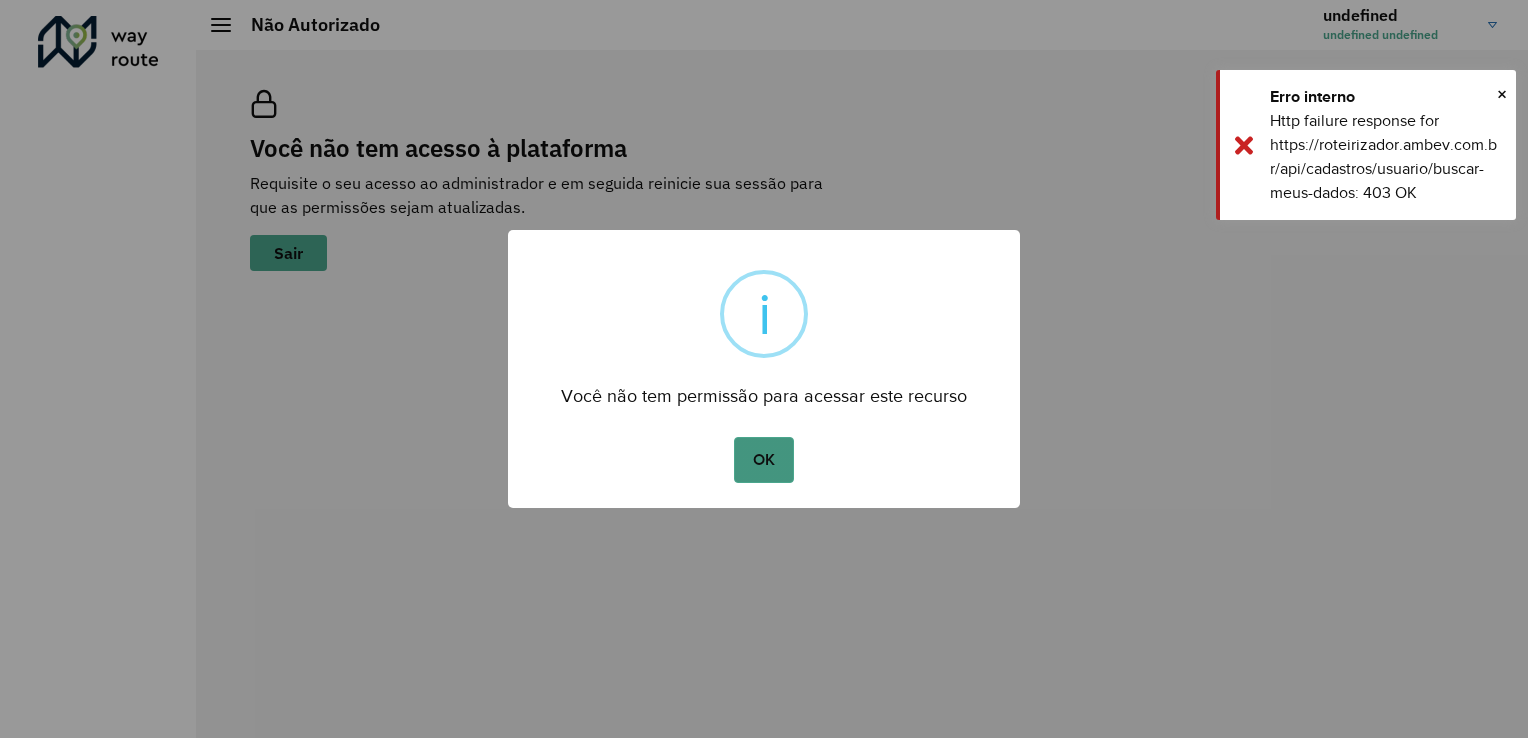 click on "OK" at bounding box center (763, 460) 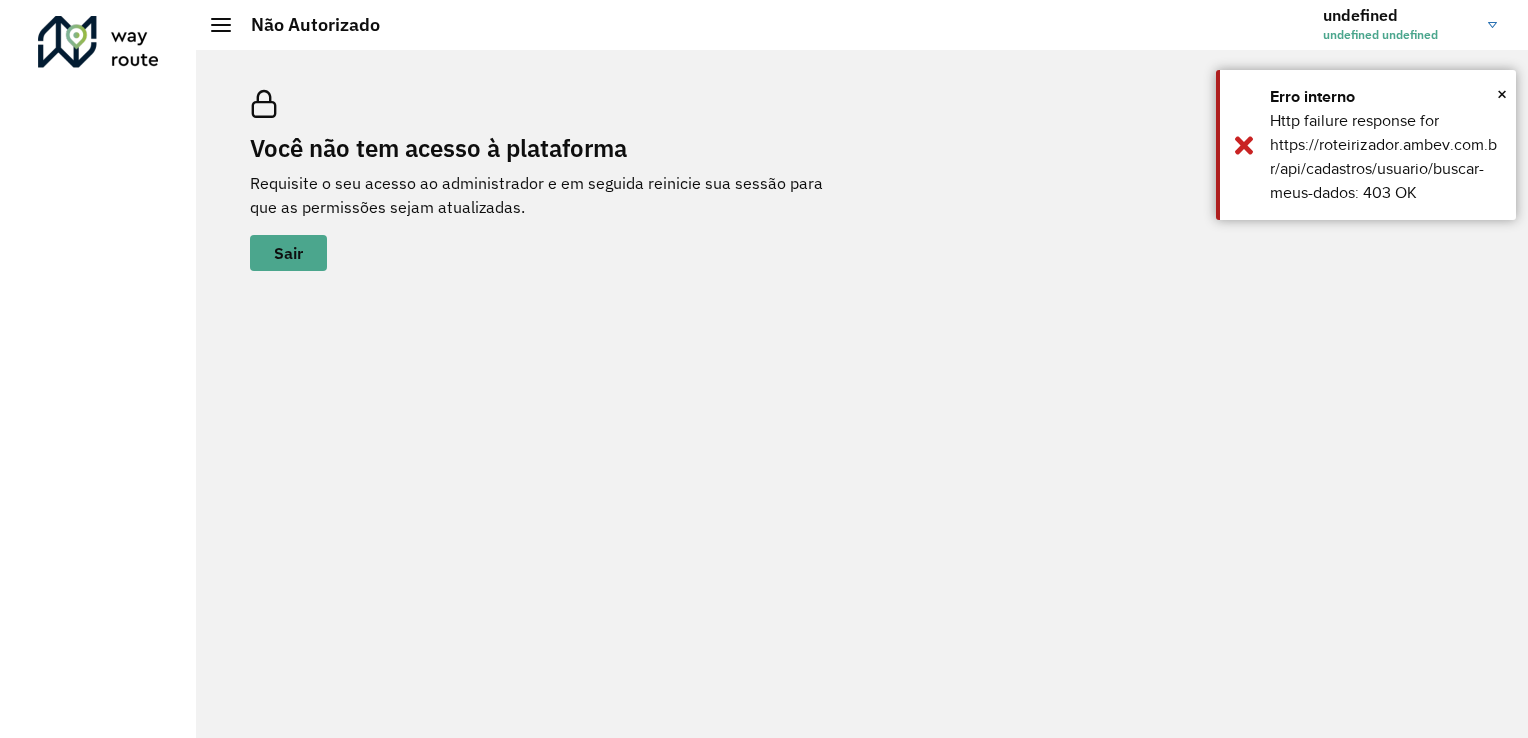 click on "undefined undefined undefined" 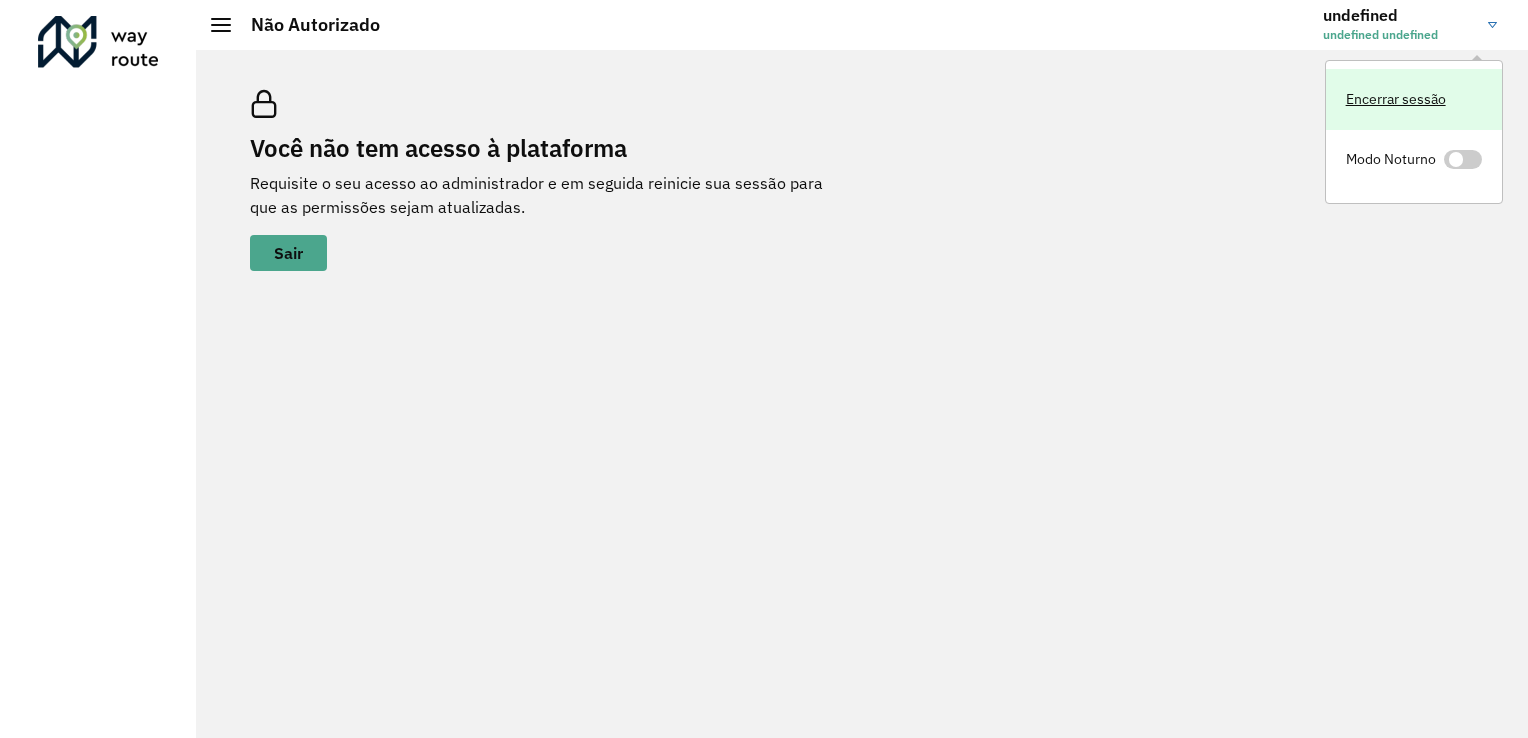 click on "Encerrar sessão" 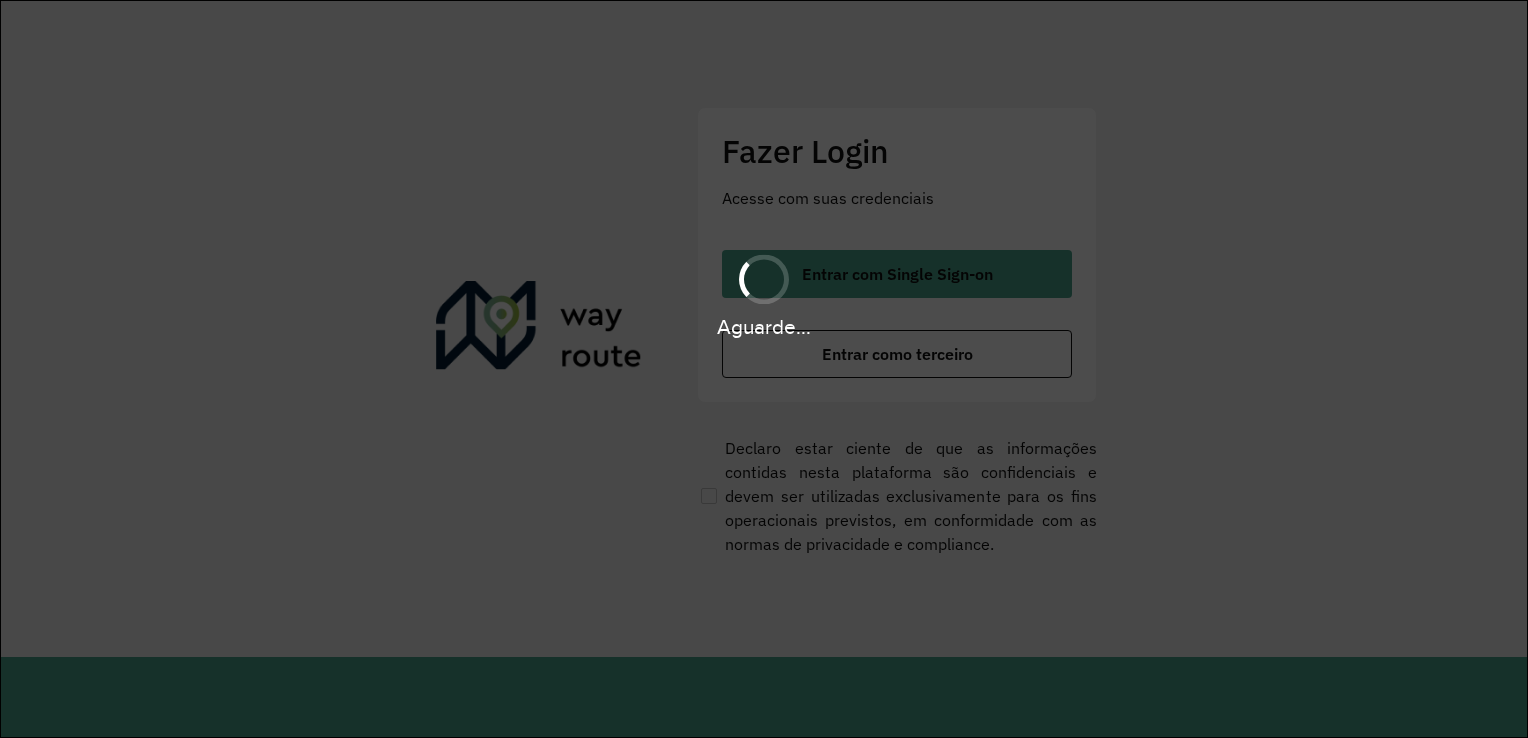 scroll, scrollTop: 0, scrollLeft: 0, axis: both 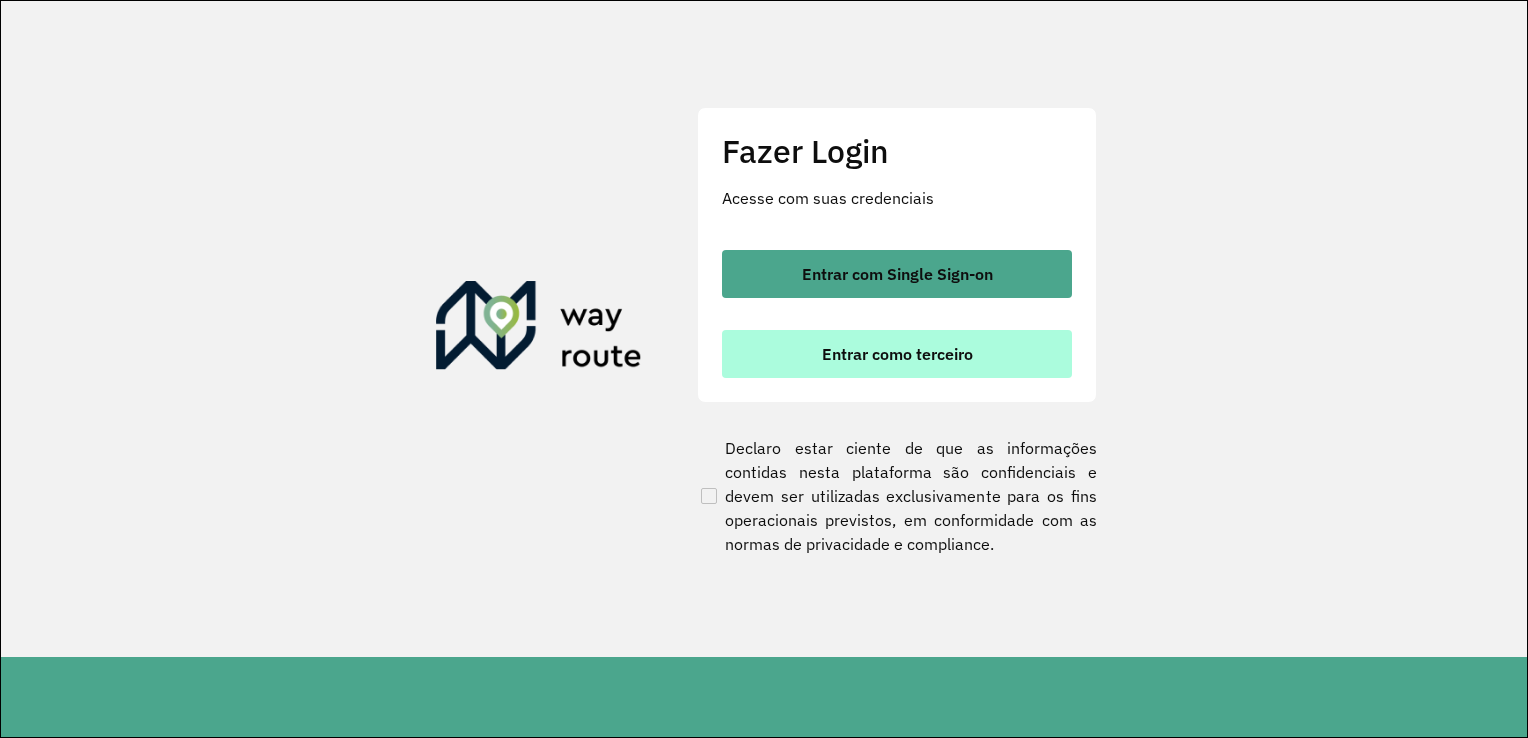 click on "Entrar como terceiro" at bounding box center (897, 354) 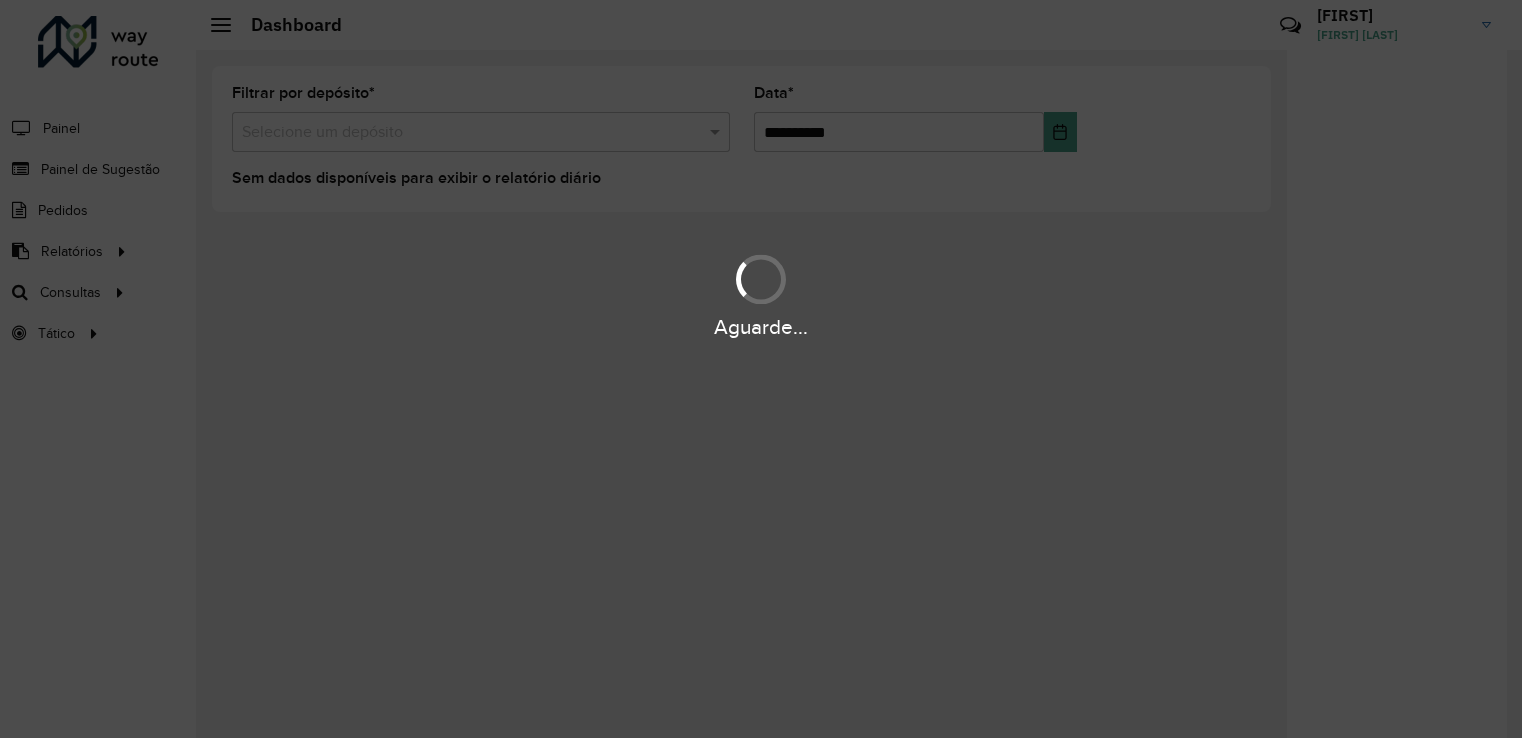 scroll, scrollTop: 0, scrollLeft: 0, axis: both 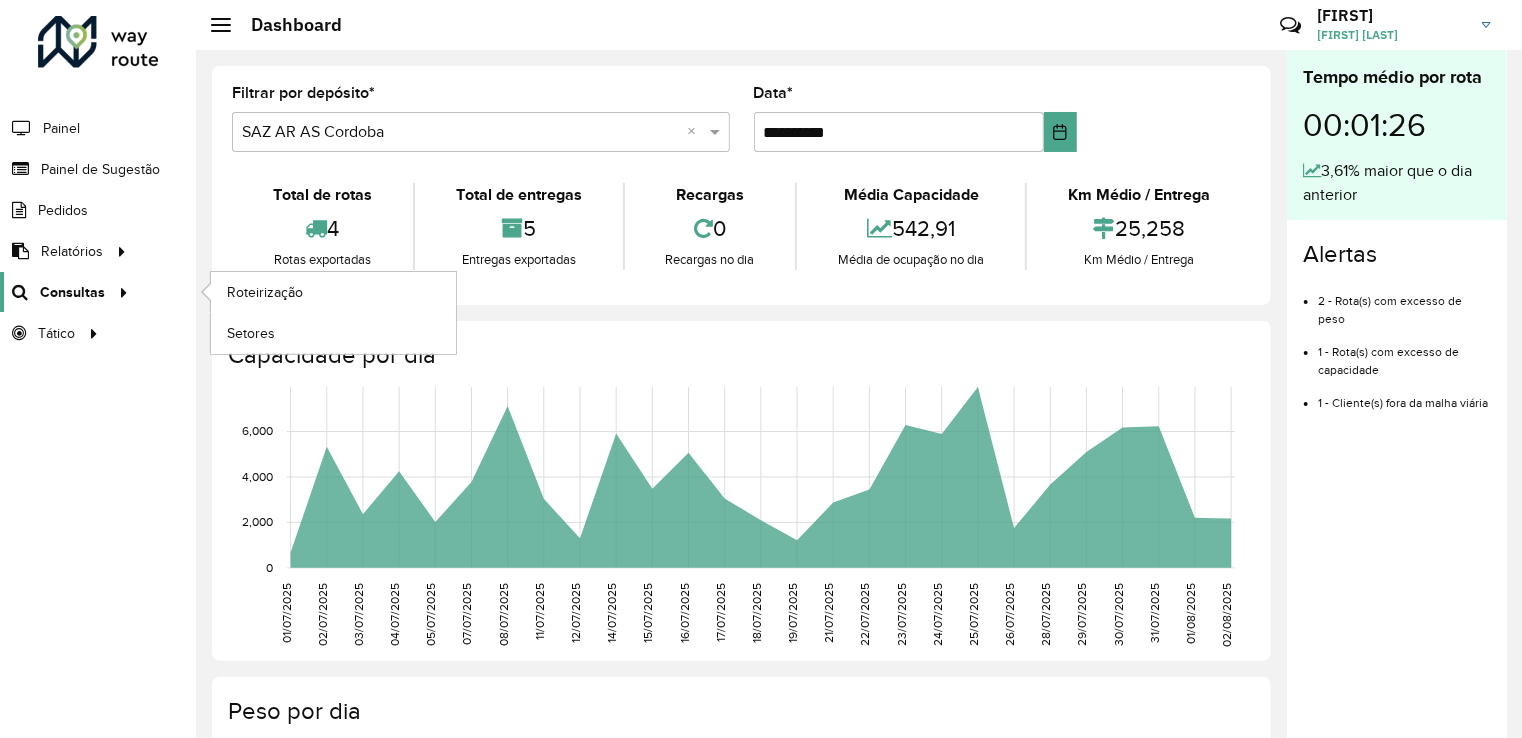 click 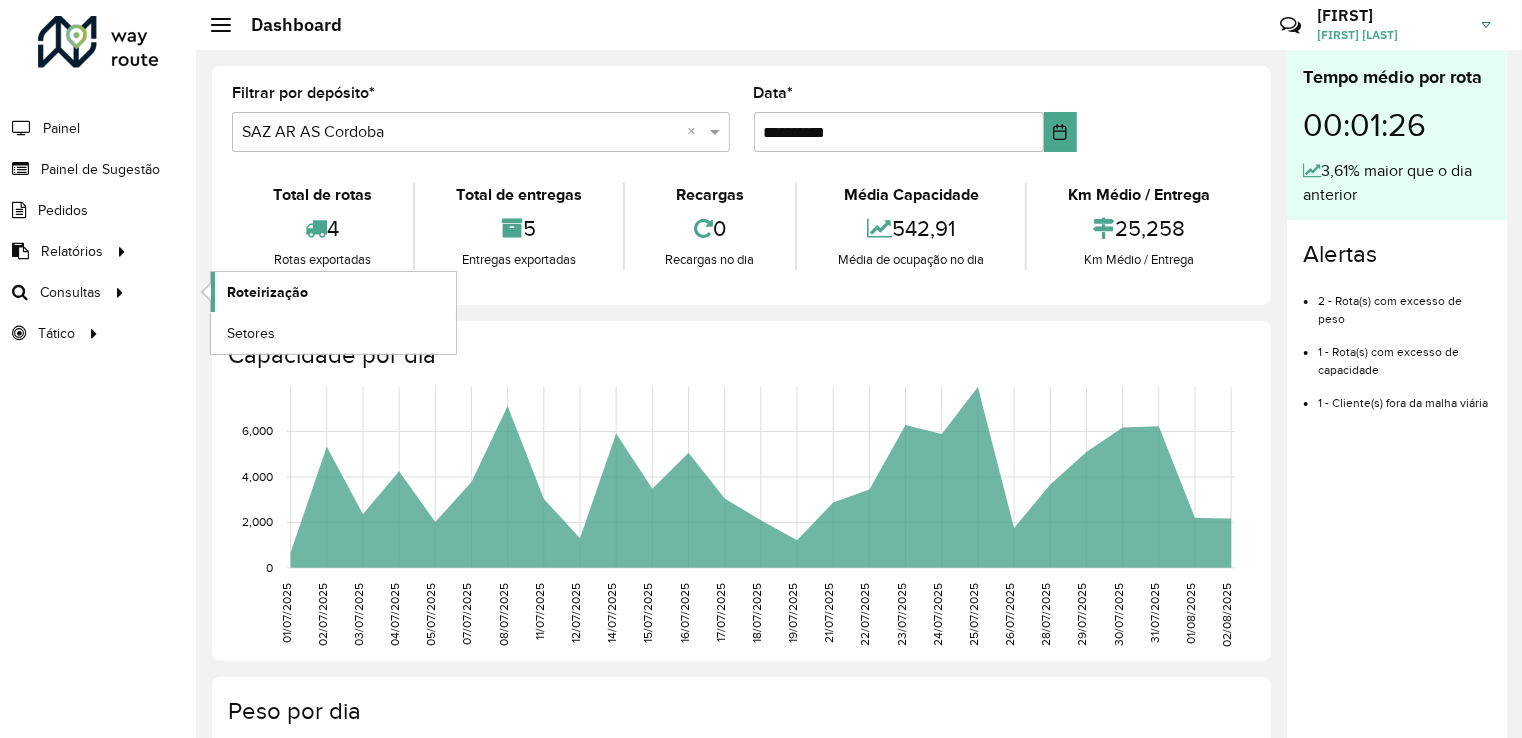 click on "Roteirização" 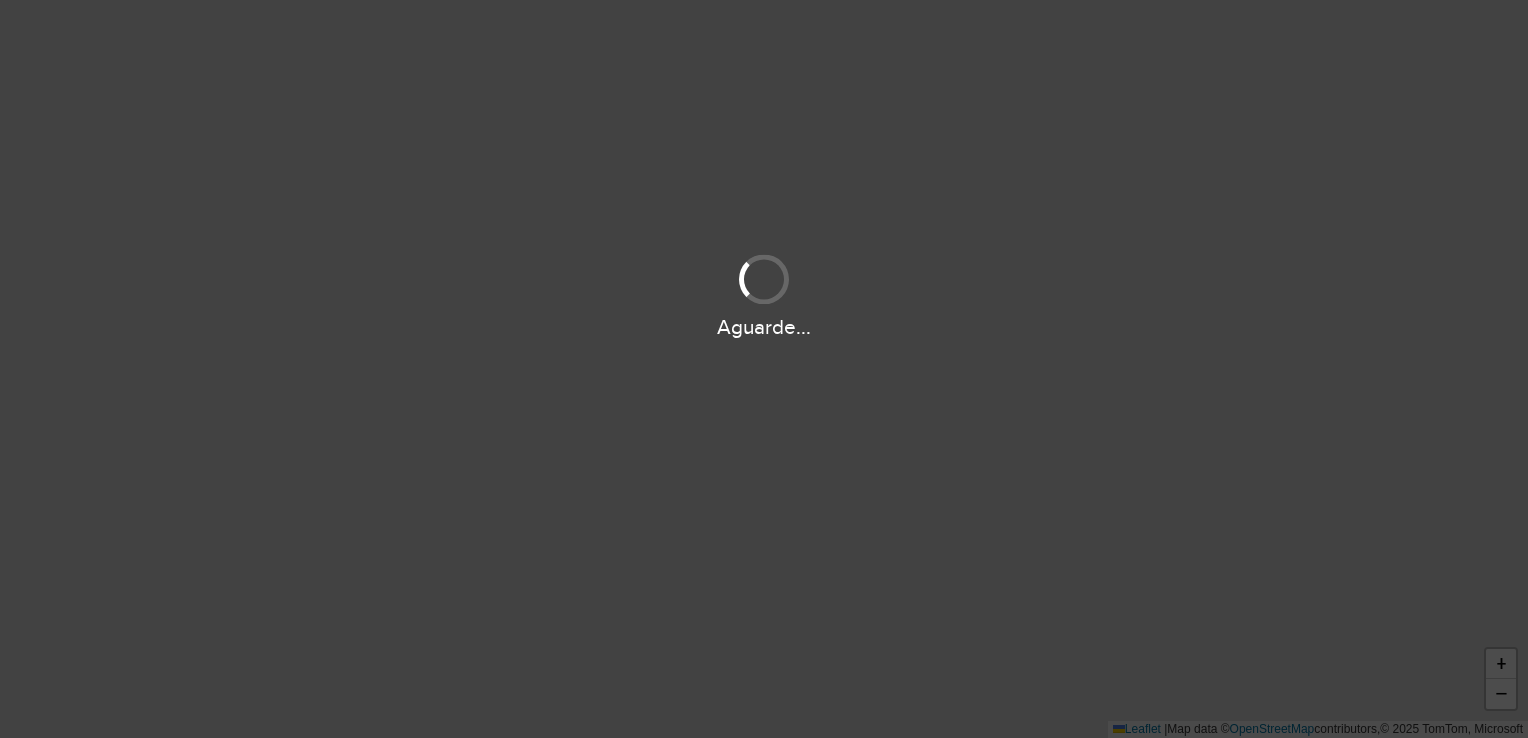scroll, scrollTop: 0, scrollLeft: 0, axis: both 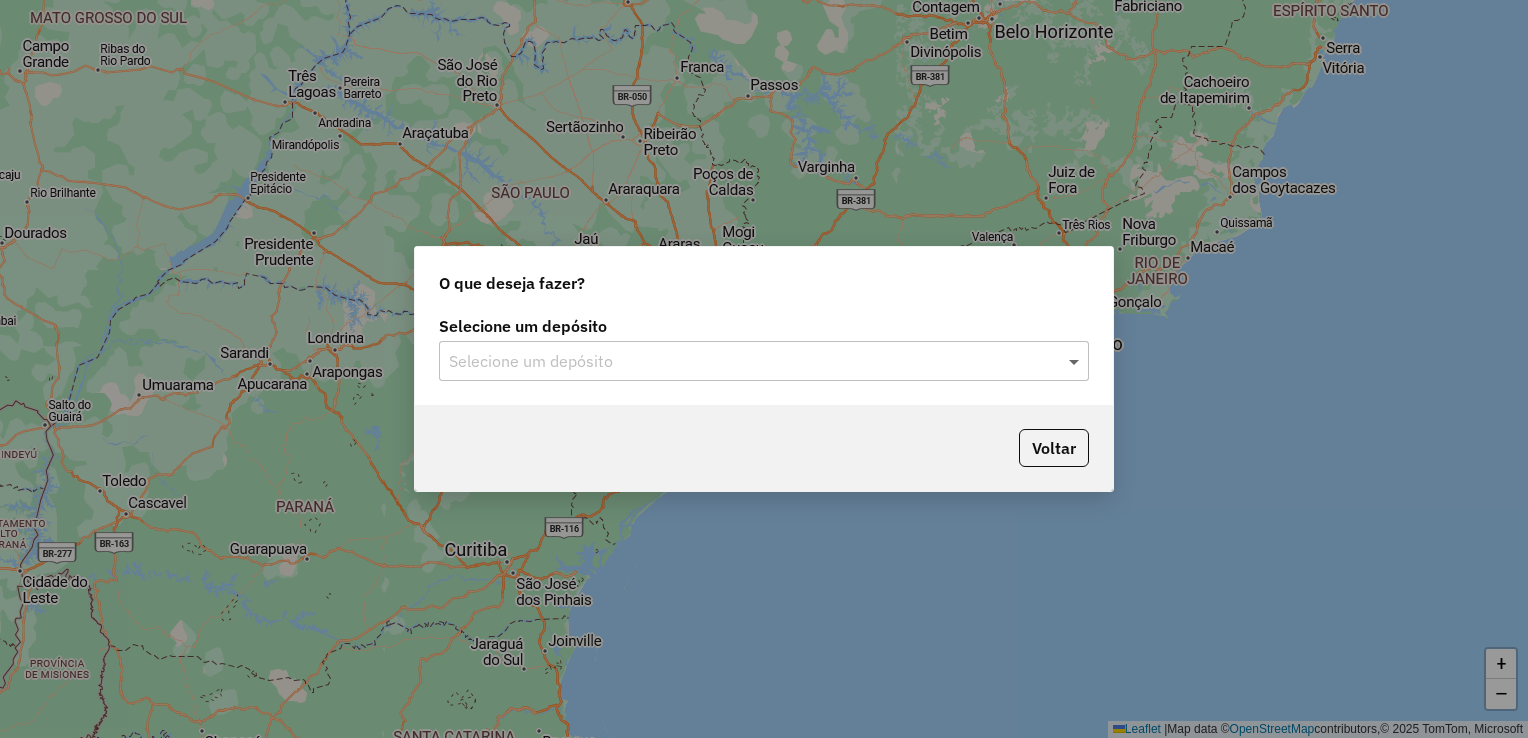click 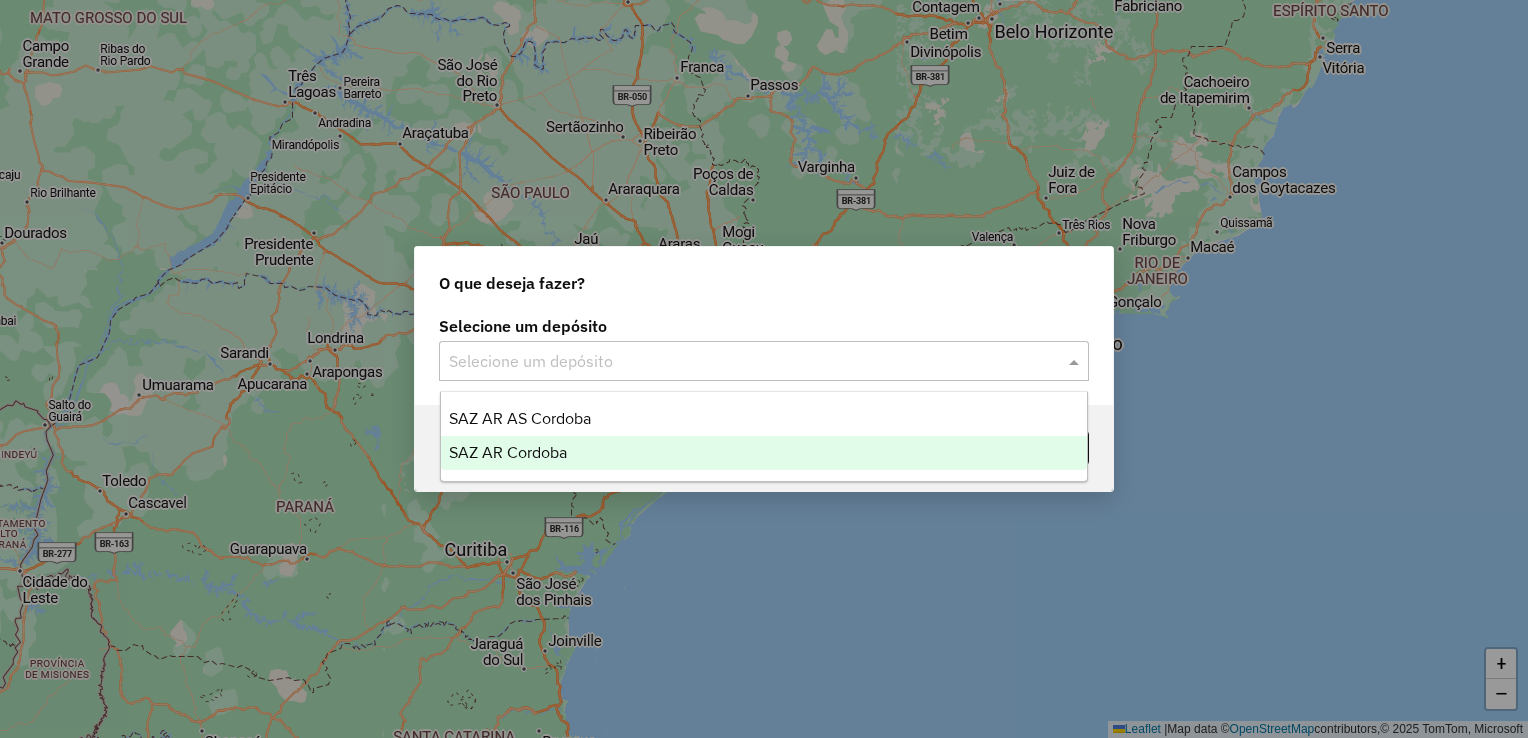 click on "SAZ AR Cordoba" at bounding box center [764, 453] 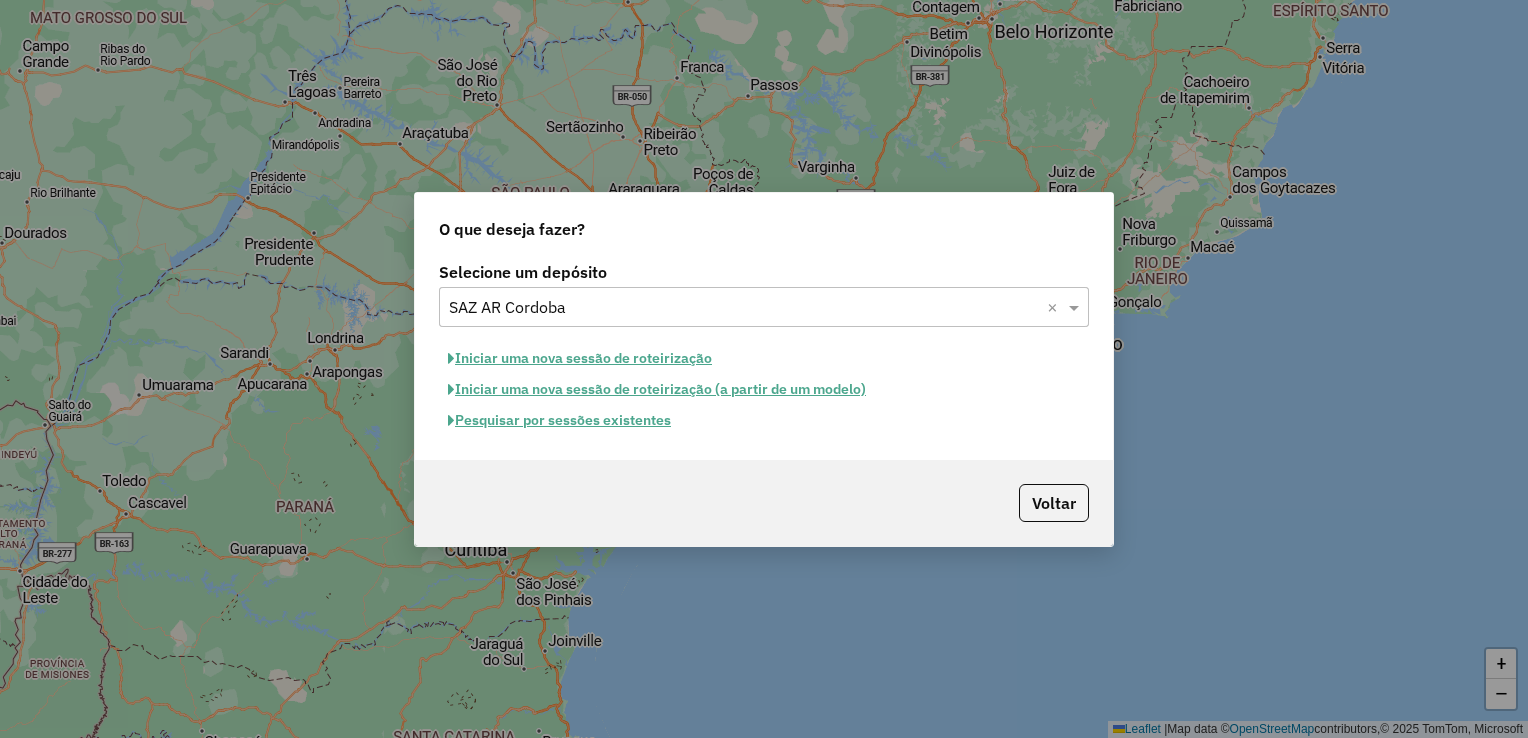click on "Pesquisar por sessões existentes" 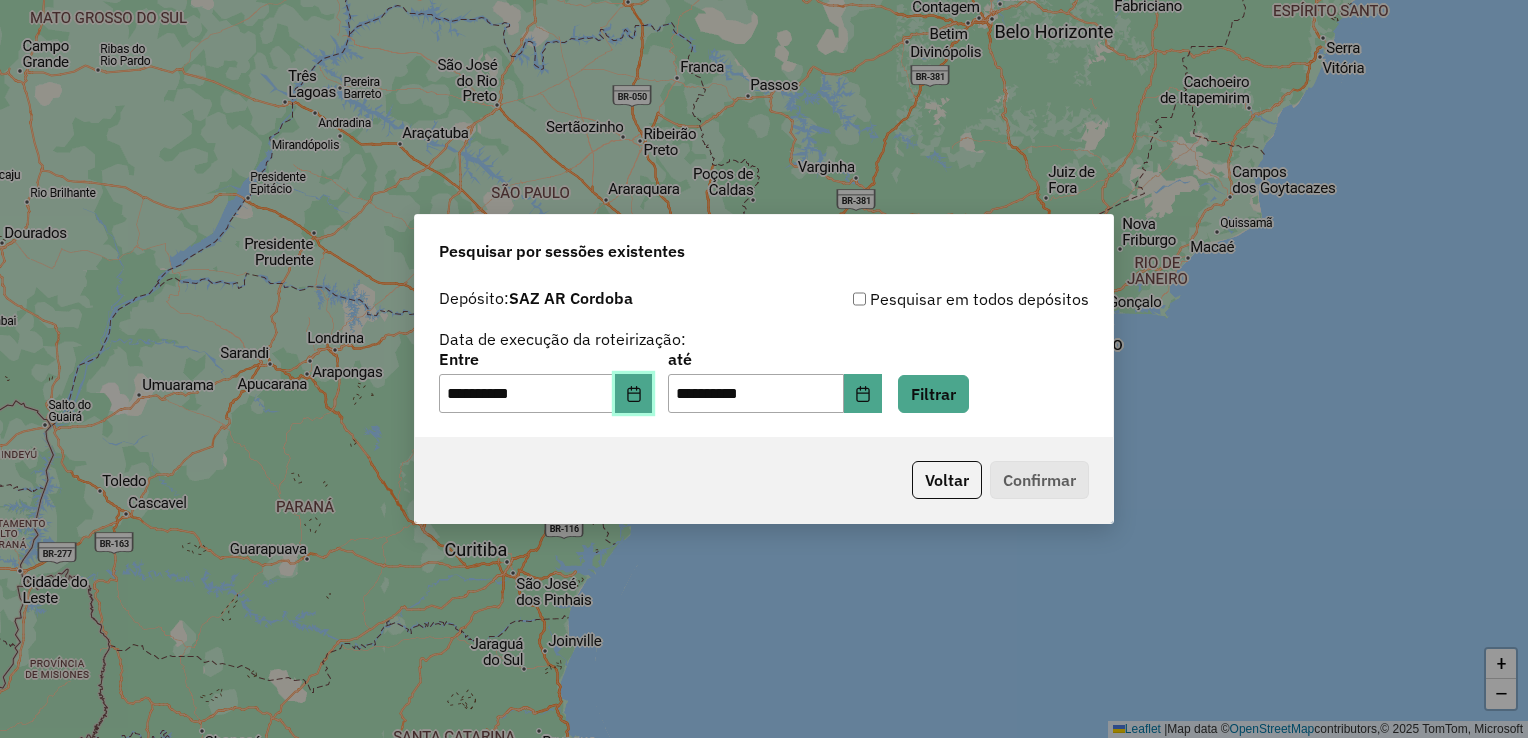 click 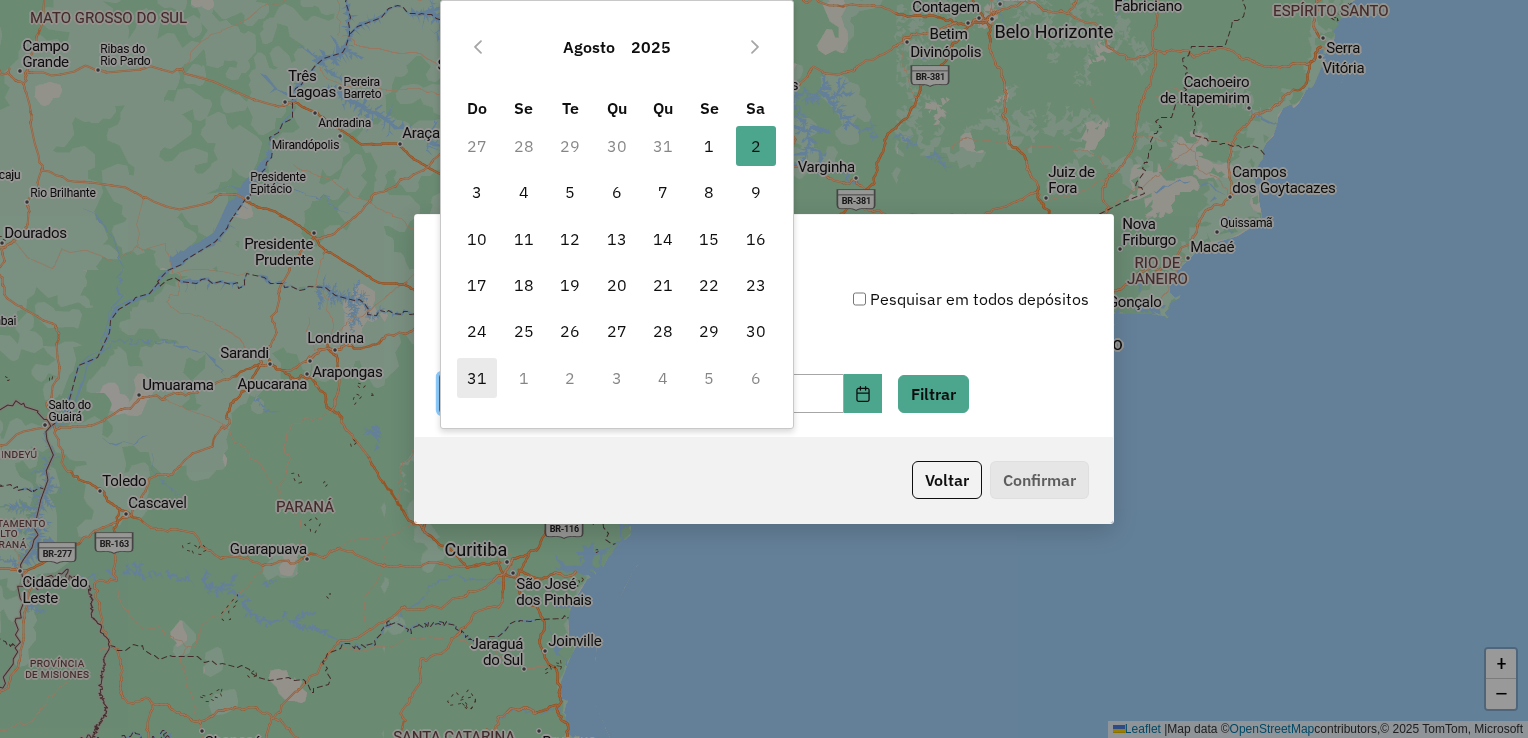 click on "31" at bounding box center [477, 378] 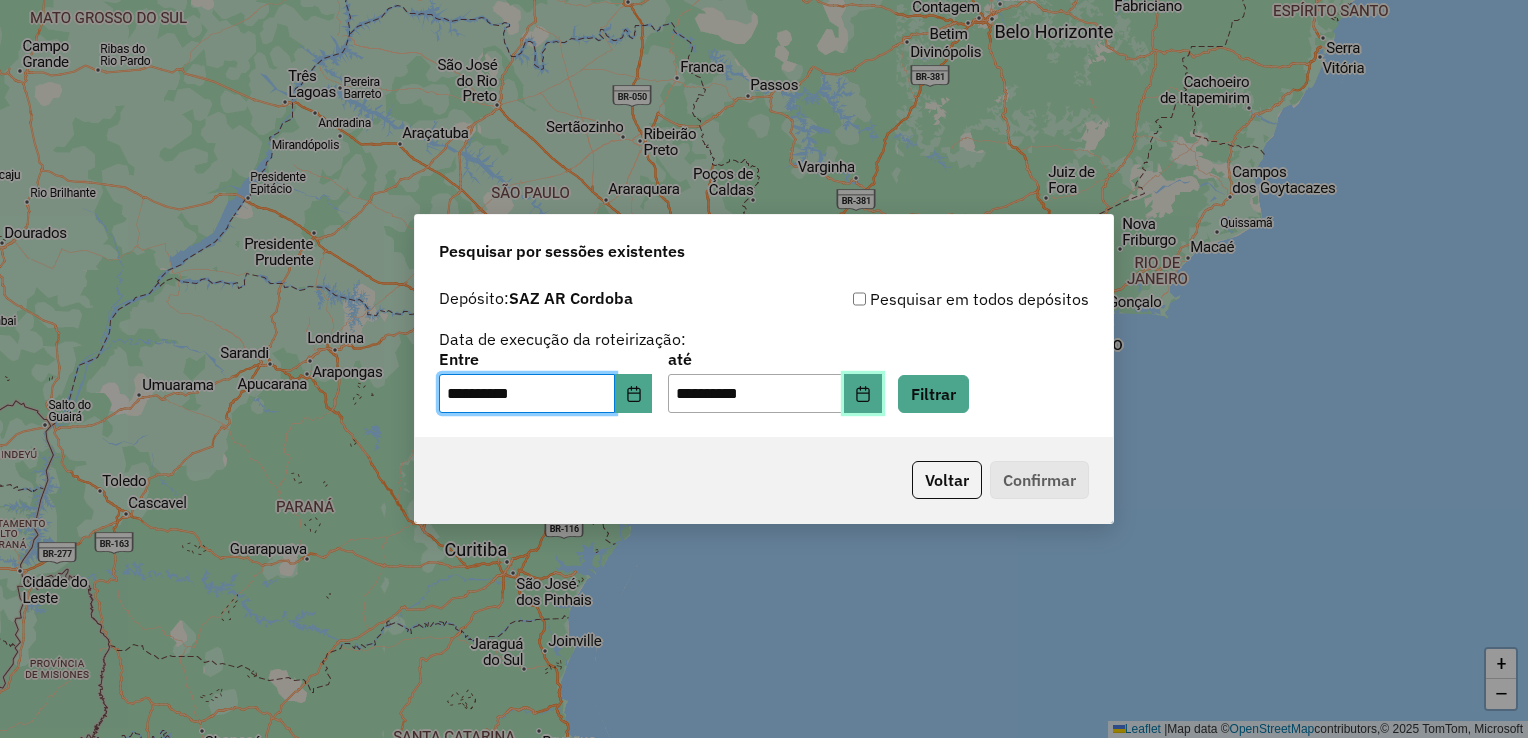 click 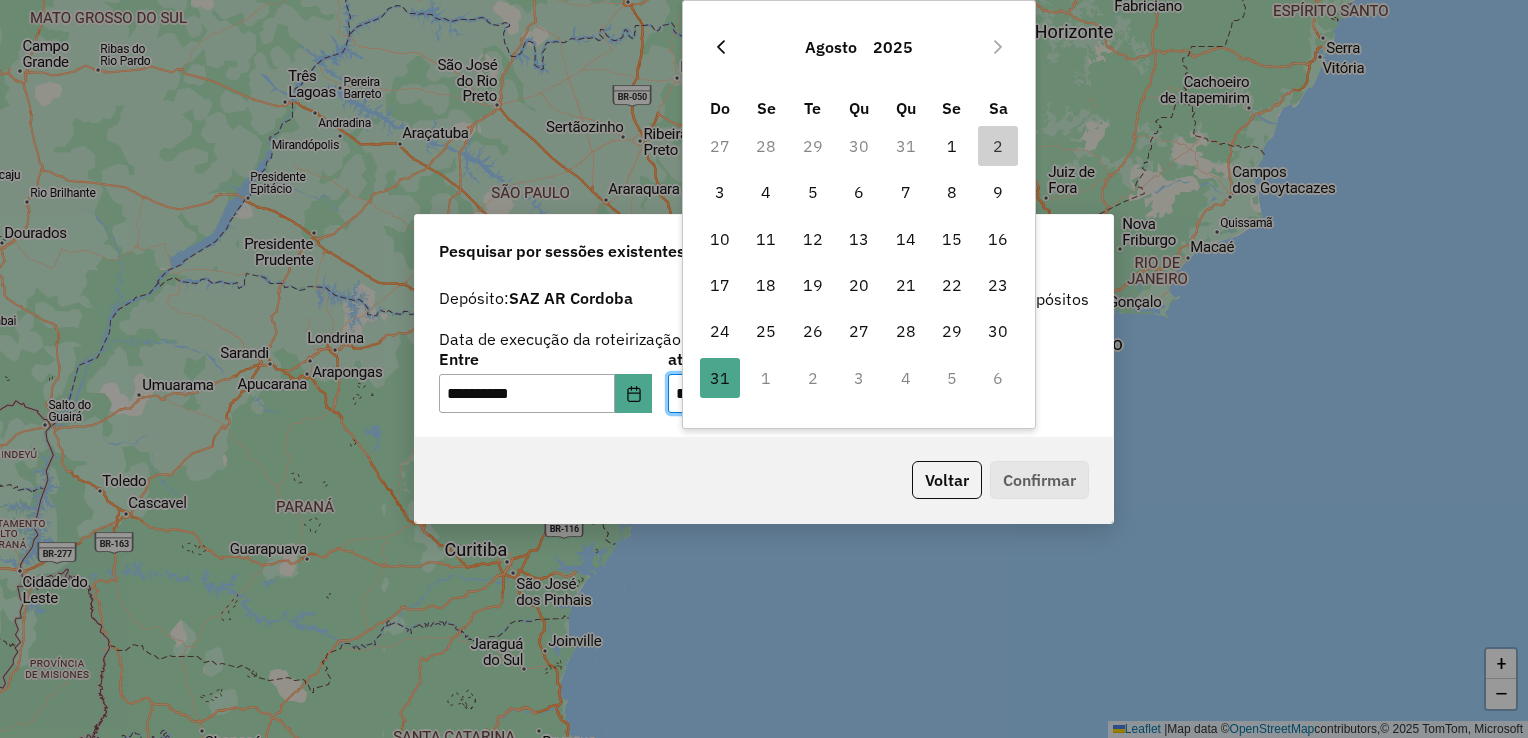 click 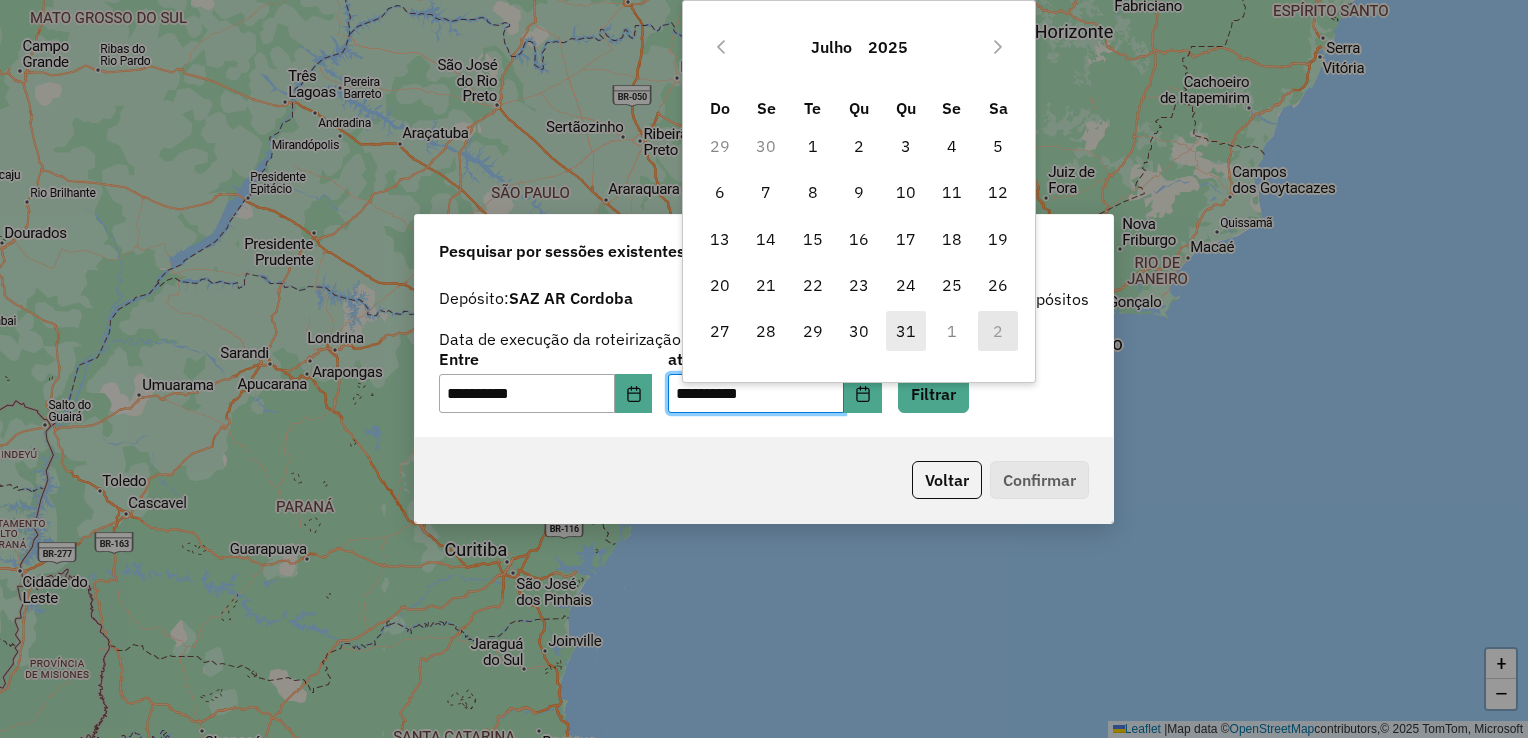 click on "31" at bounding box center [906, 331] 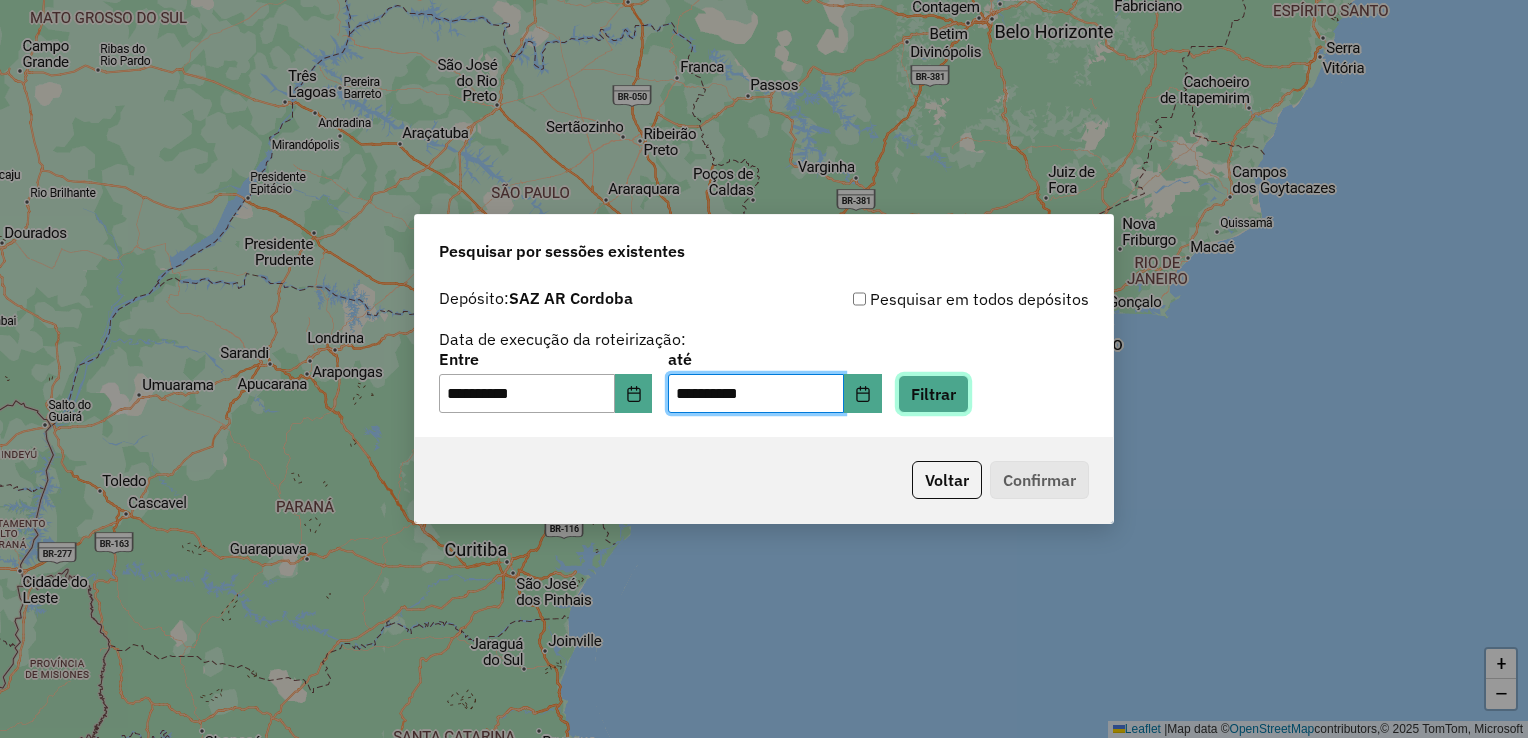 click on "Filtrar" 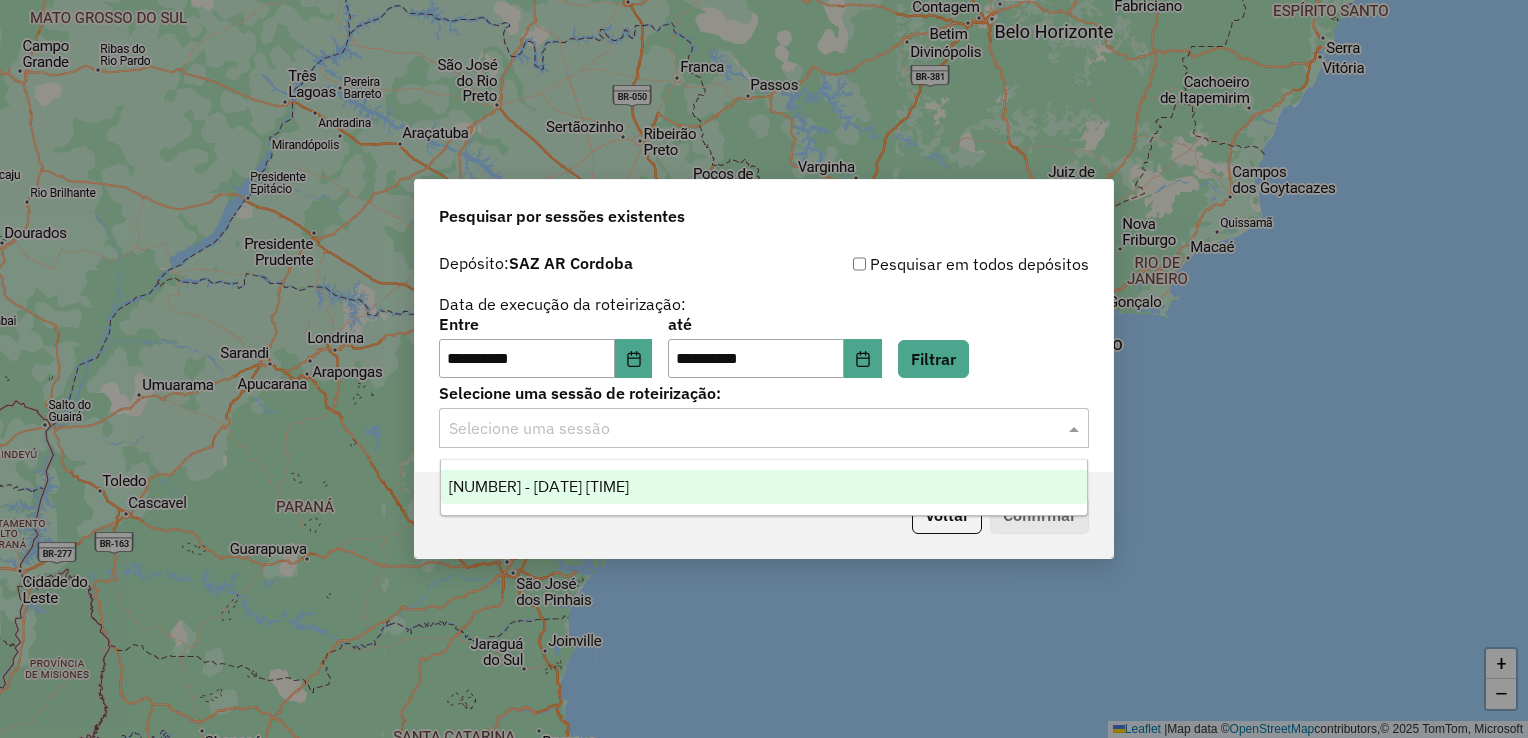 click 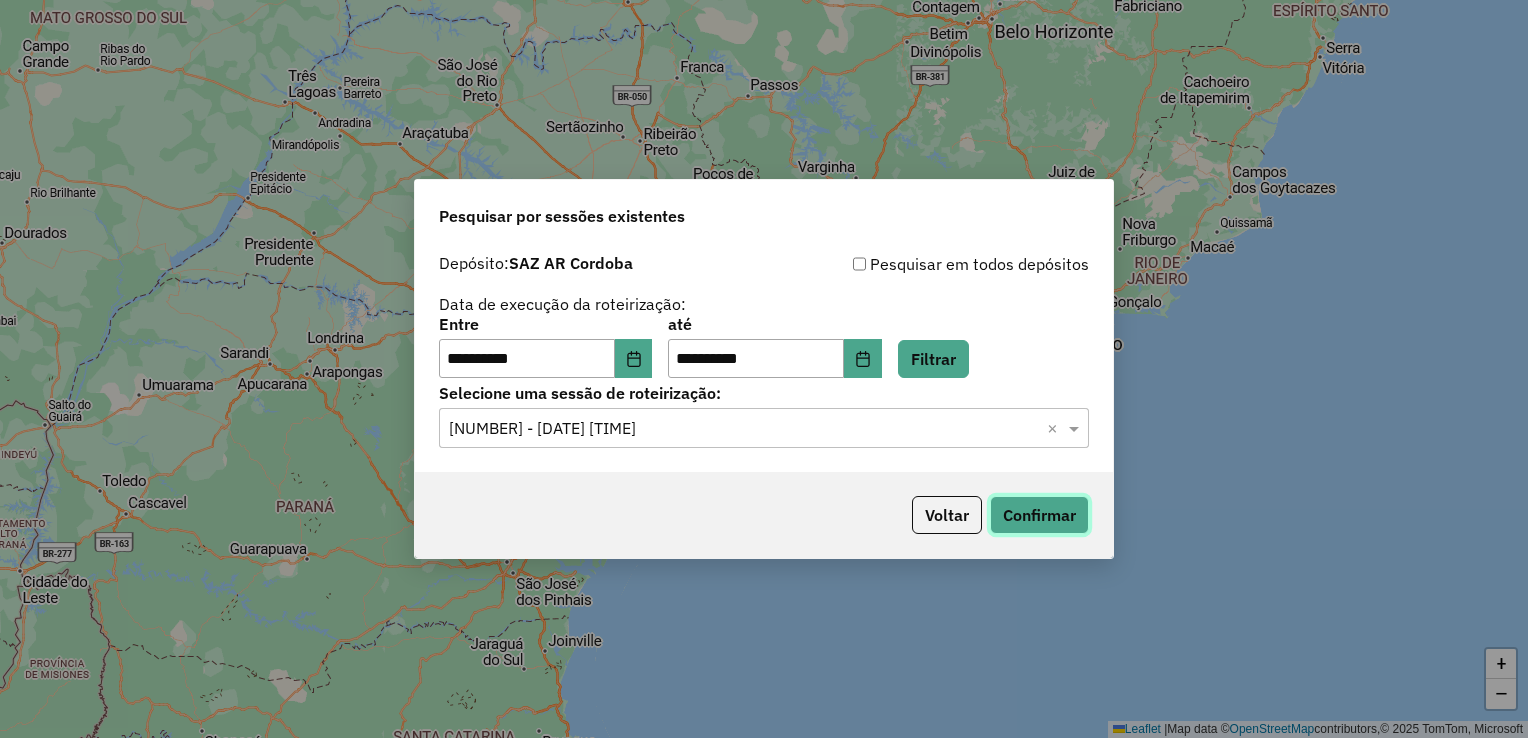 click on "Confirmar" 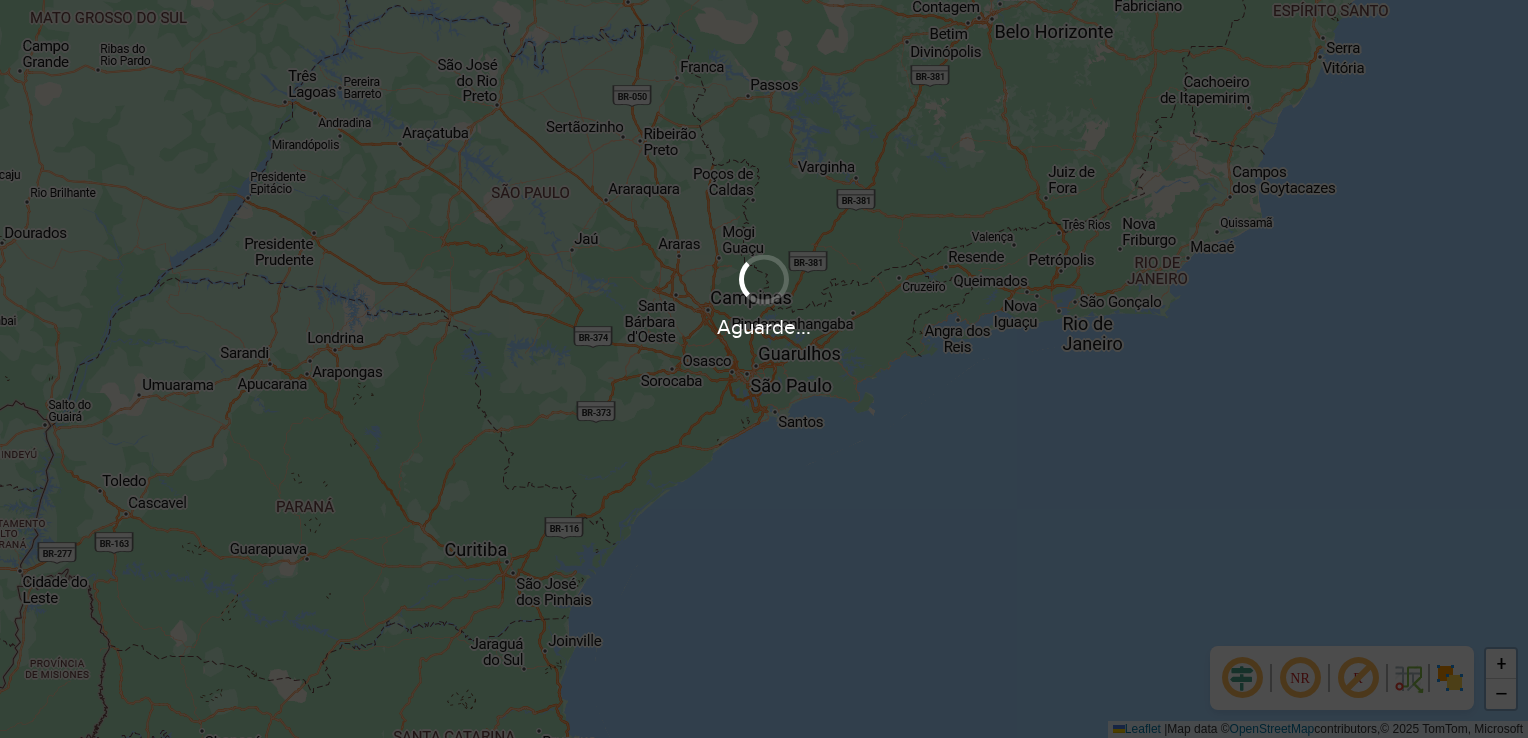 scroll, scrollTop: 0, scrollLeft: 0, axis: both 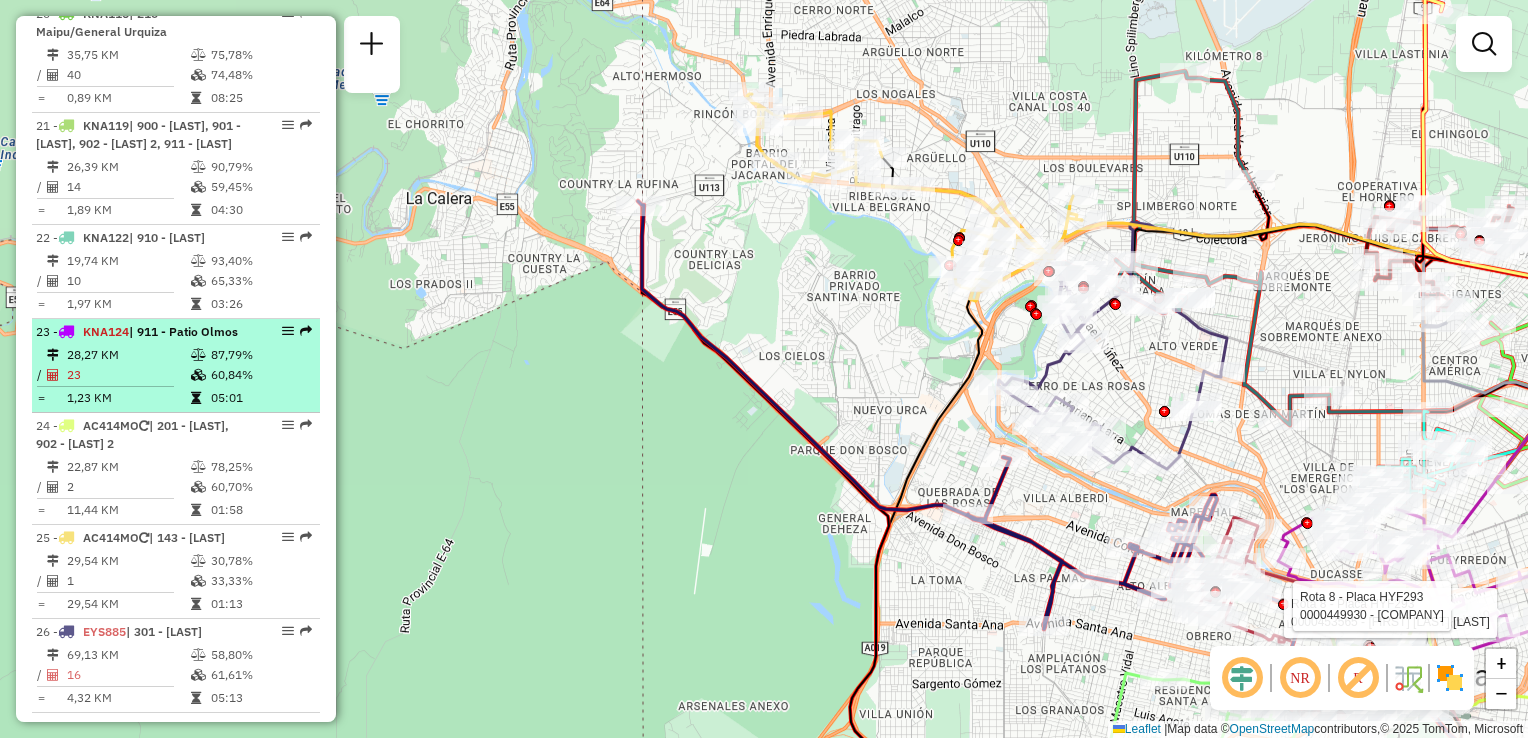 click on "28,27 KM" at bounding box center [128, 355] 